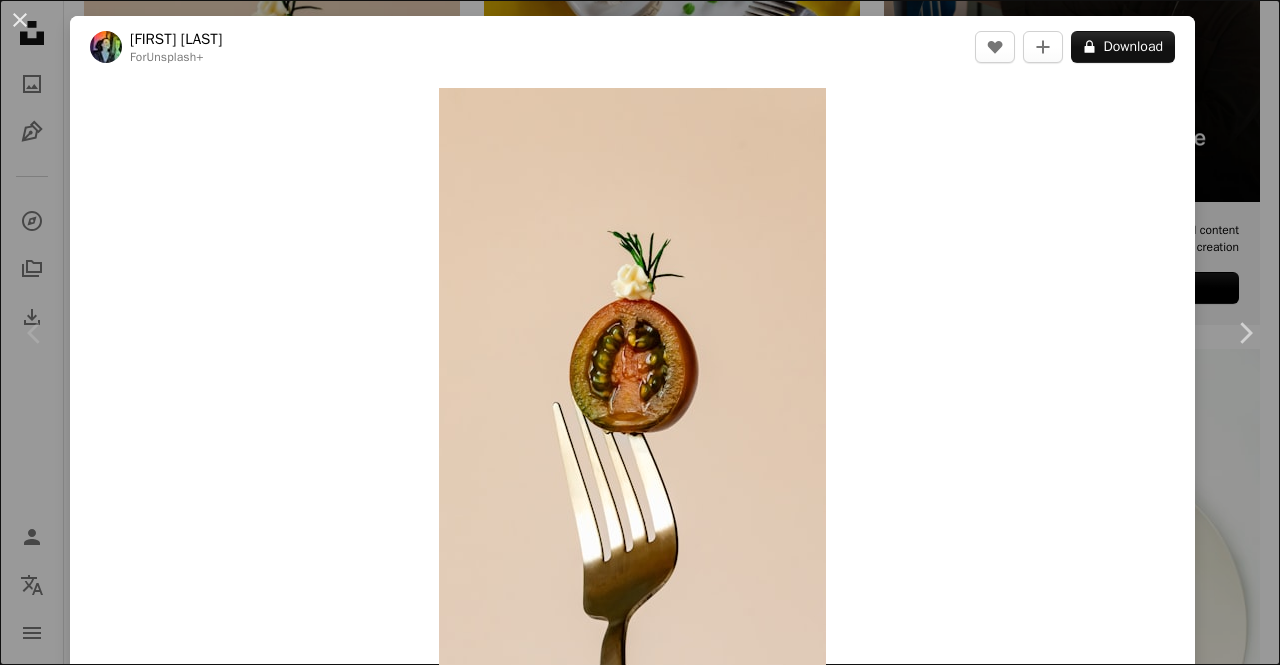 scroll, scrollTop: 673, scrollLeft: 0, axis: vertical 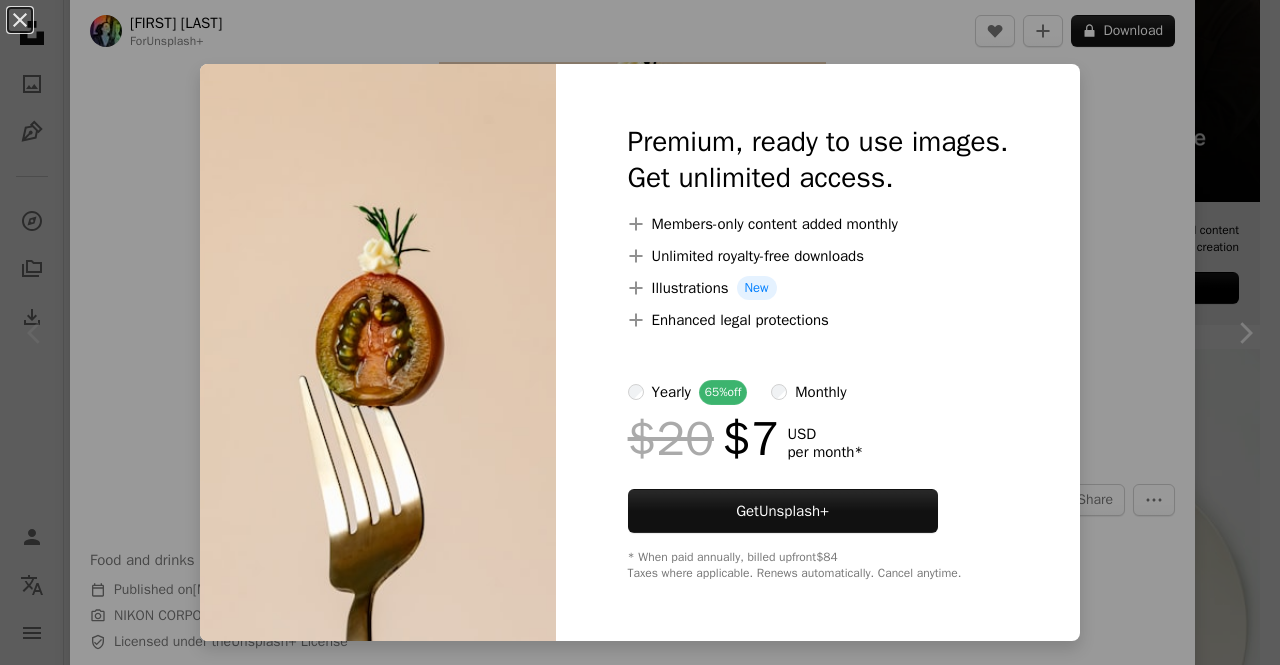 click on "An X shape Premium, ready to use images. Get unlimited access. A plus sign Members-only content added monthly A plus sign Unlimited royalty-free downloads A plus sign Illustrations  New A plus sign Enhanced legal protections yearly 65%  off monthly $20   $7 USD per month * Get  Unsplash+ * When paid annually, billed upfront  $84 Taxes where applicable. Renews automatically. Cancel anytime." at bounding box center (640, 332) 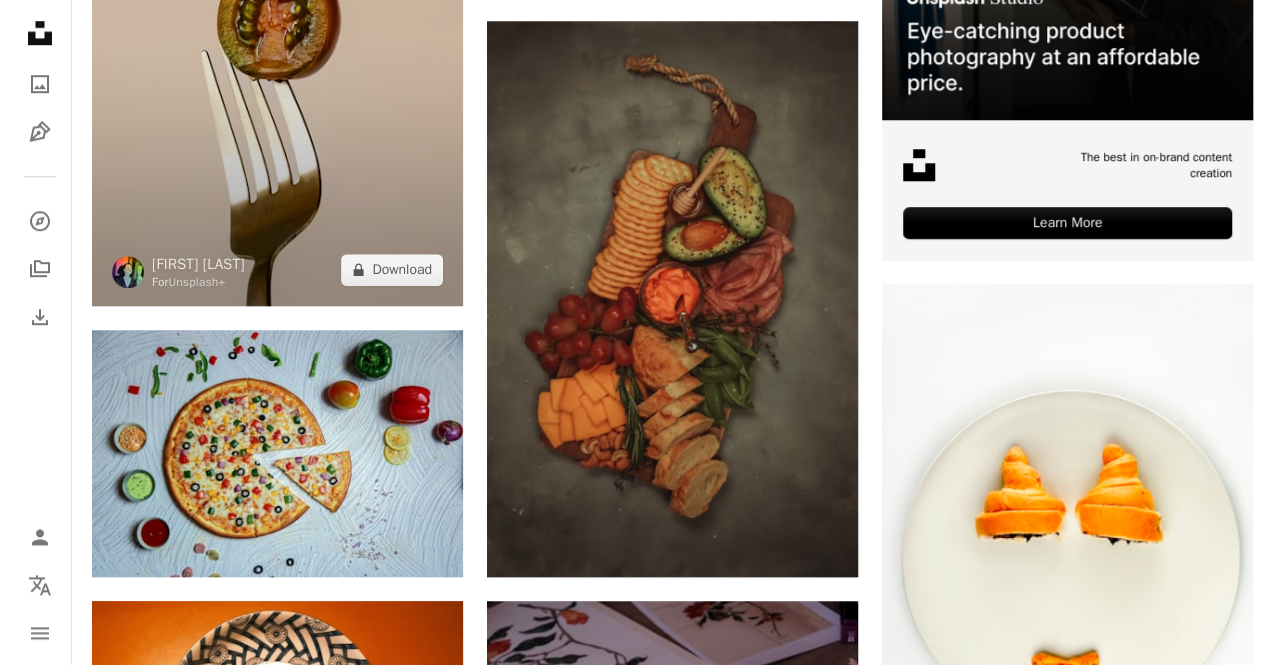scroll, scrollTop: 745, scrollLeft: 0, axis: vertical 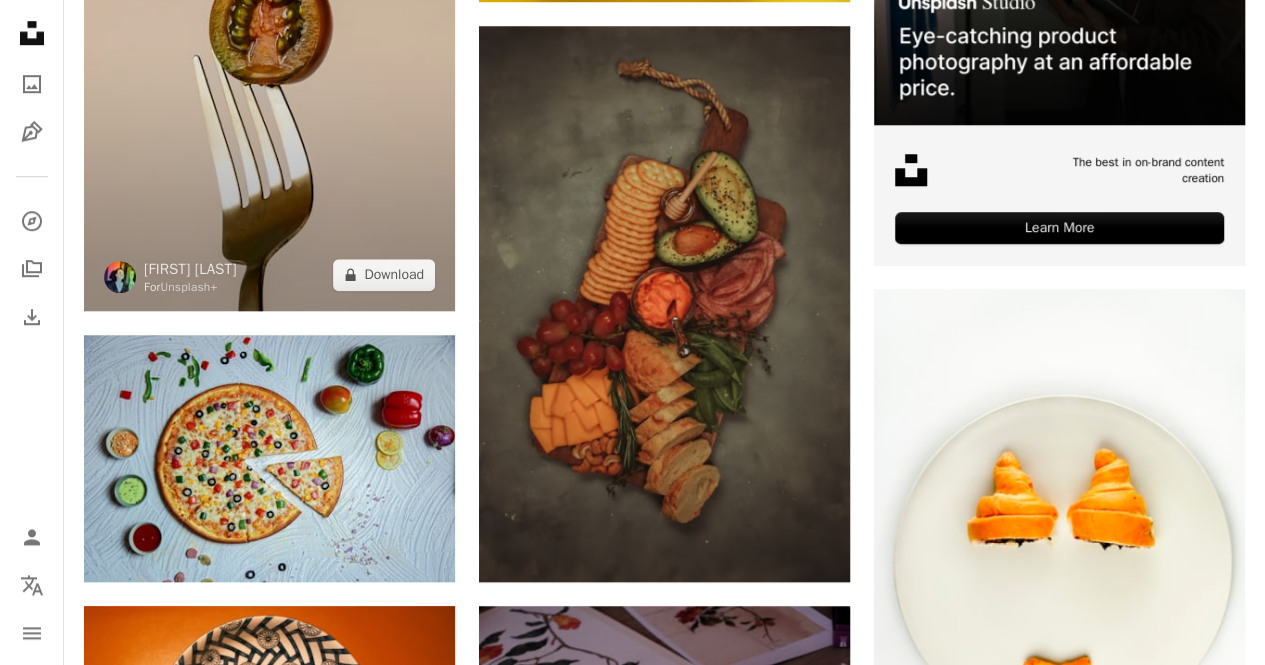 click at bounding box center (269, 32) 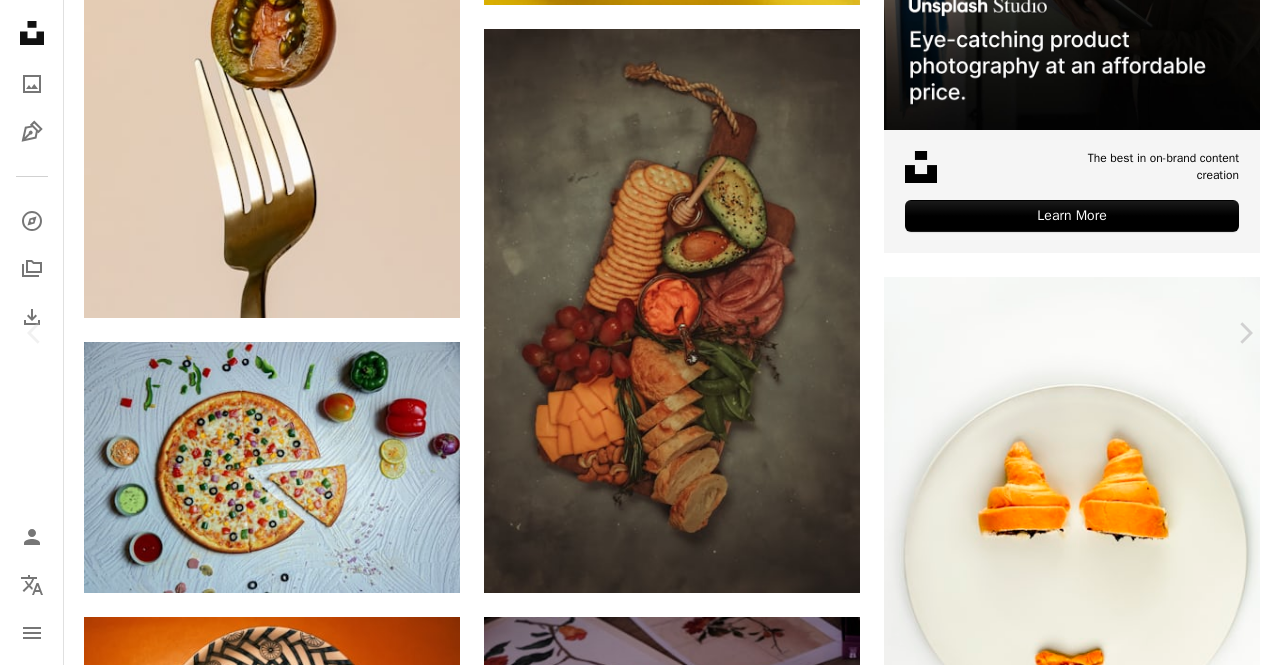 scroll, scrollTop: 2614, scrollLeft: 0, axis: vertical 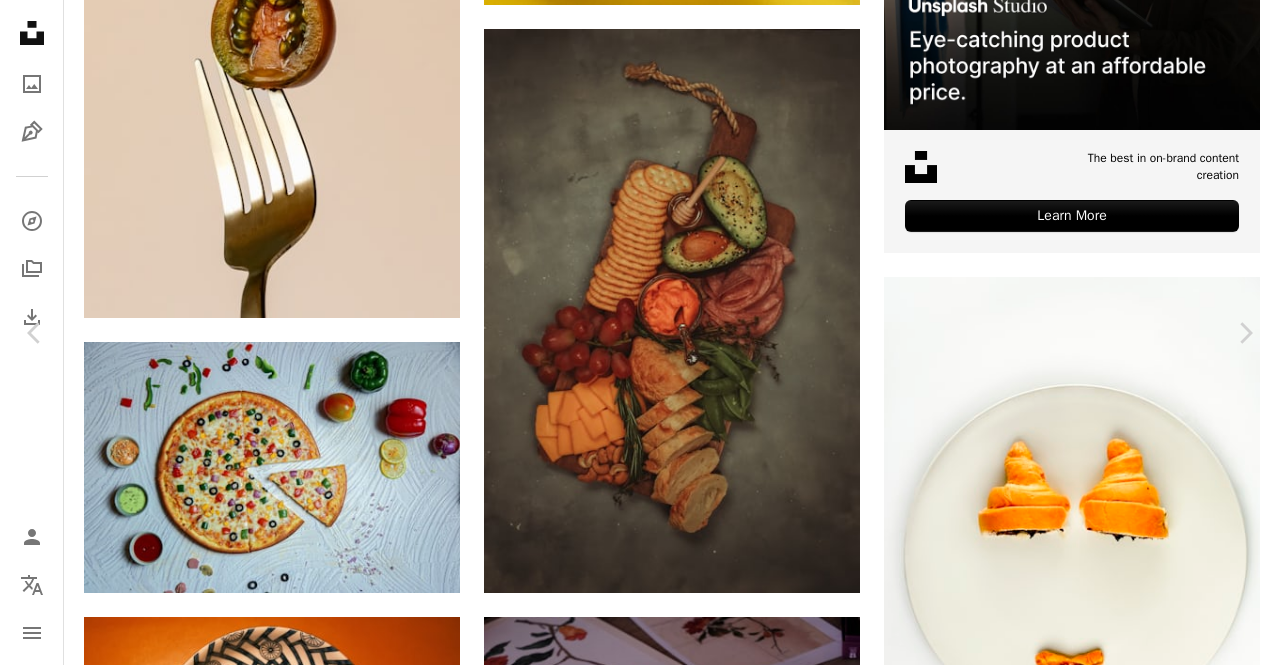 click at bounding box center [632, 4220] 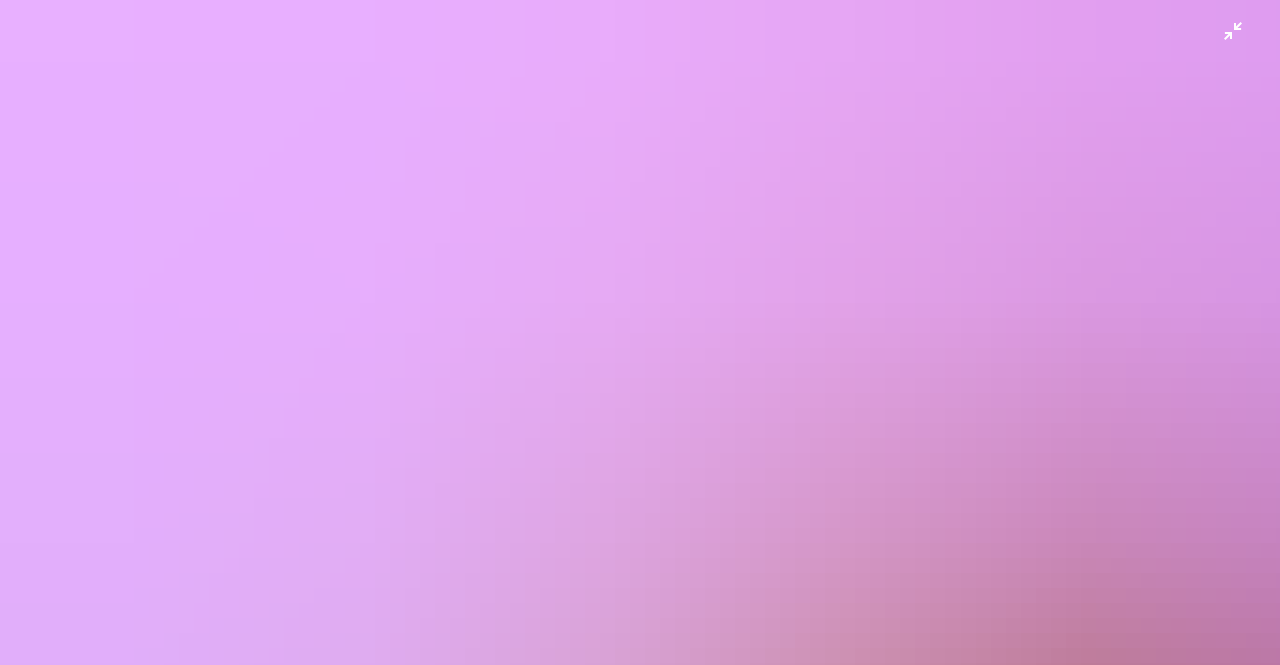 scroll, scrollTop: 71, scrollLeft: 0, axis: vertical 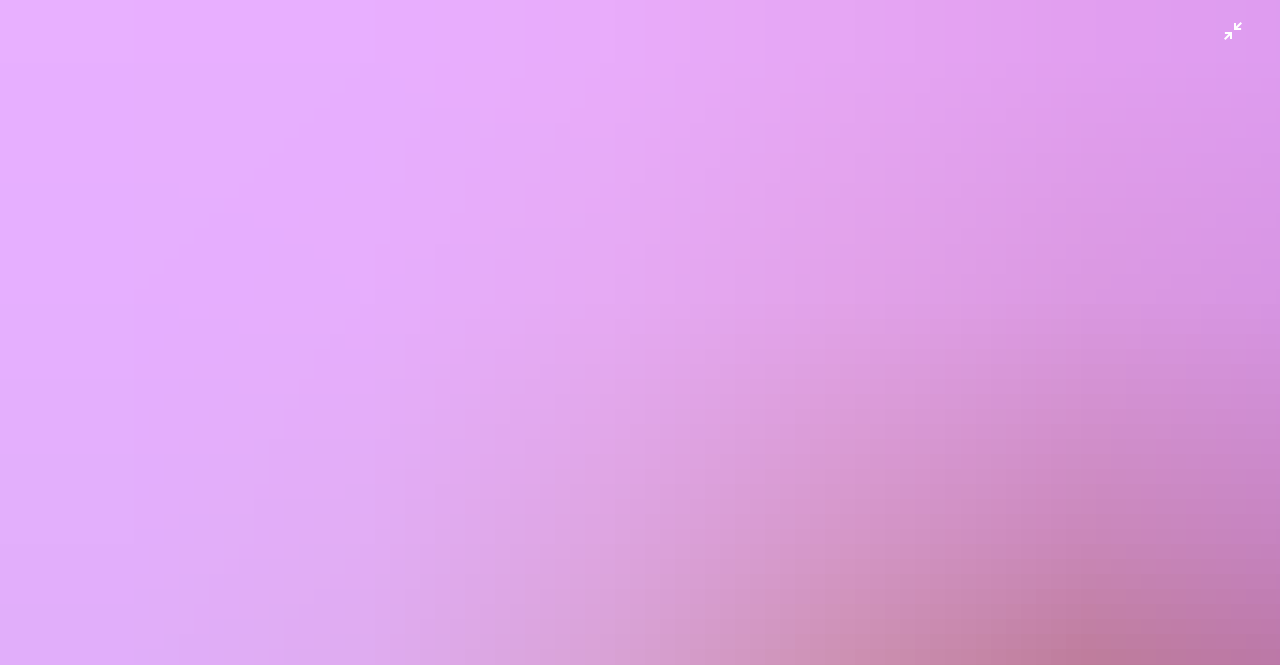 click at bounding box center (640, 889) 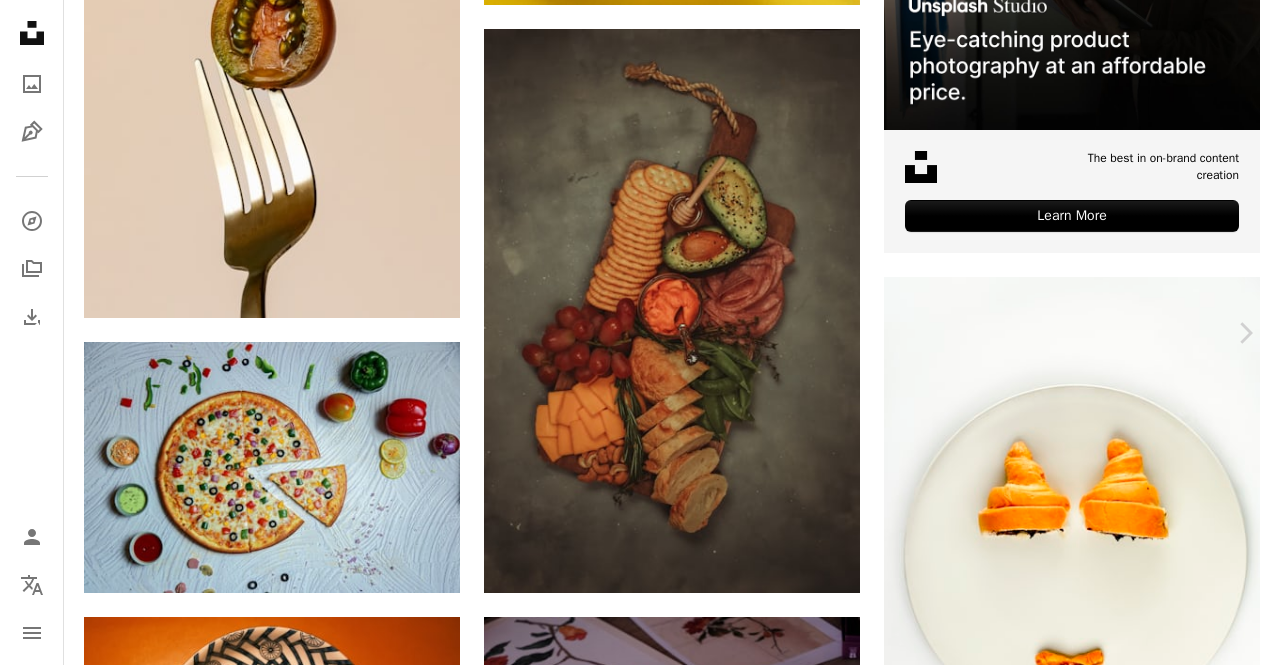 scroll, scrollTop: 5480, scrollLeft: 0, axis: vertical 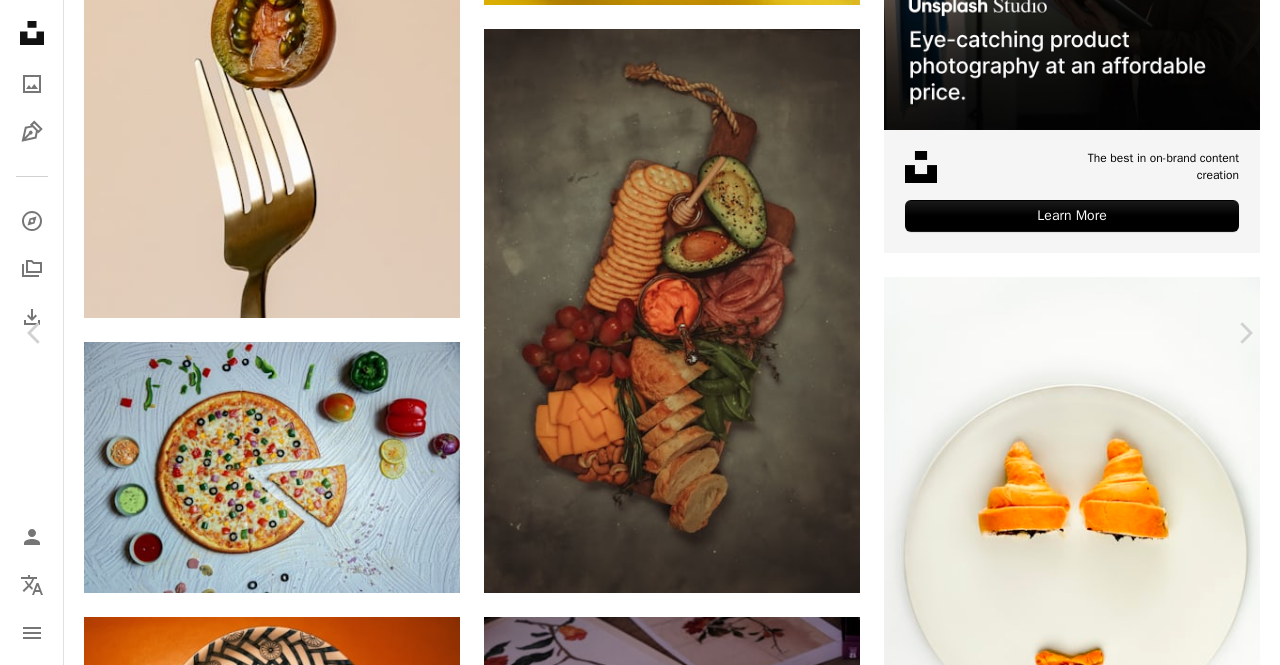 click on "[FIRST] [LAST]" at bounding box center [640, 4174] 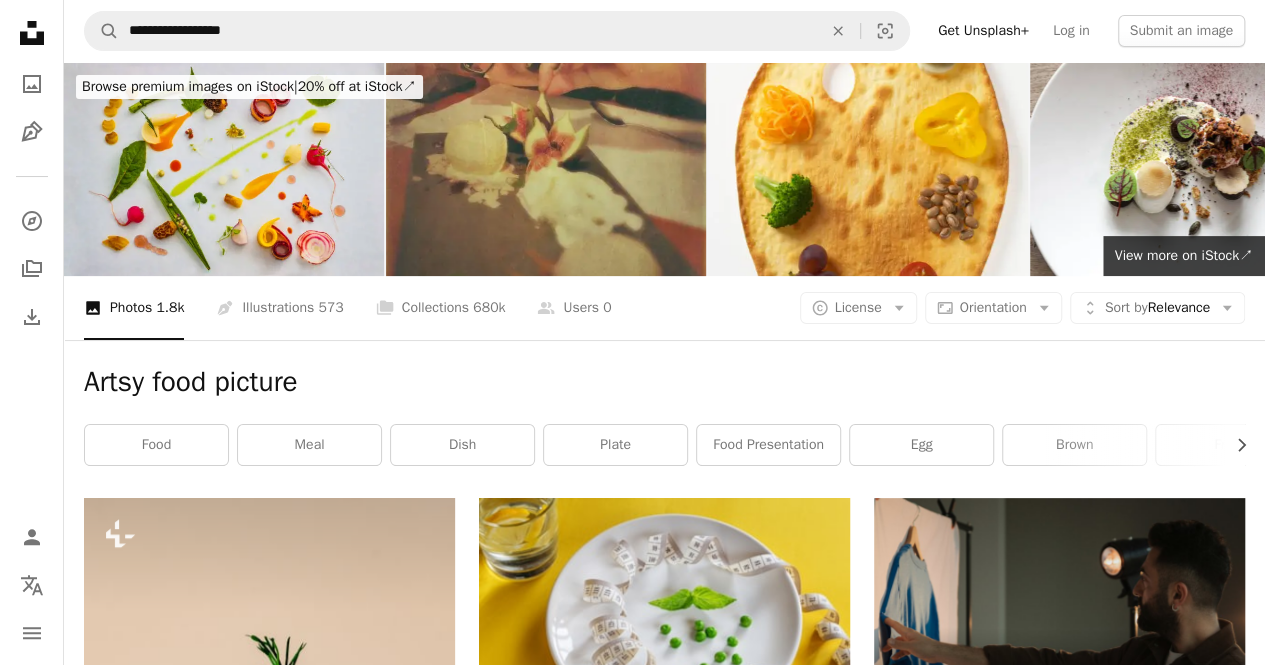 scroll, scrollTop: 0, scrollLeft: 0, axis: both 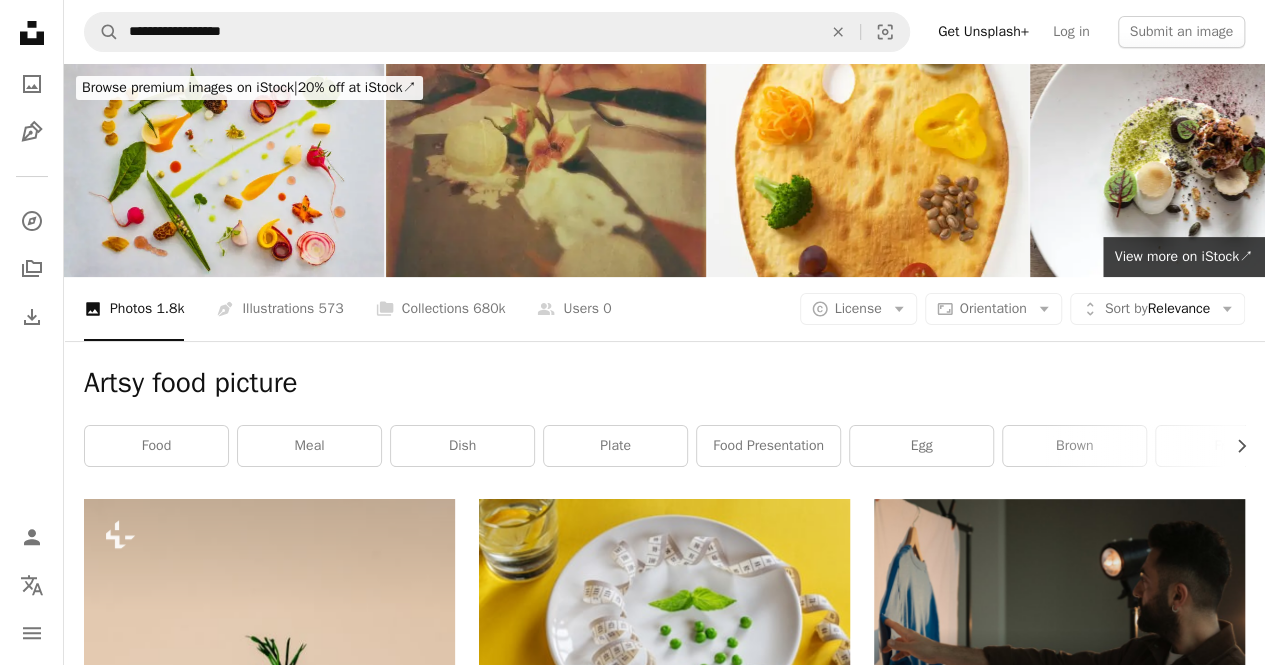 click on "[FIRST] [LAST]" at bounding box center [664, 32] 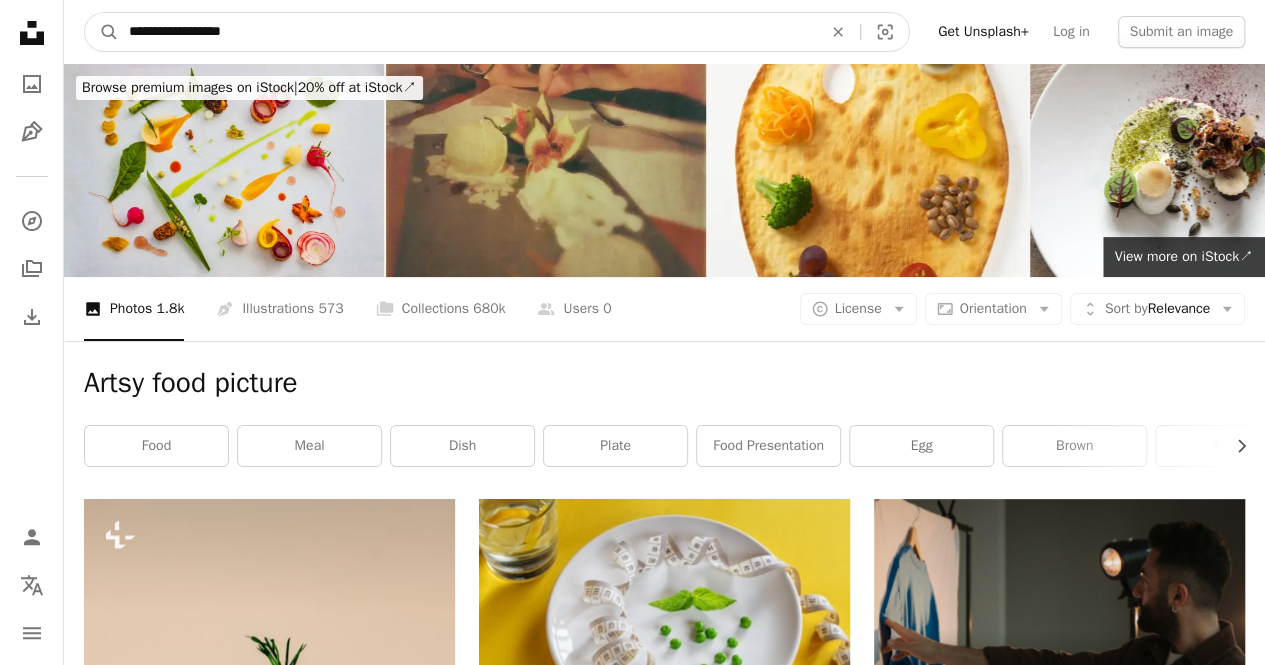 click on "**********" at bounding box center [467, 32] 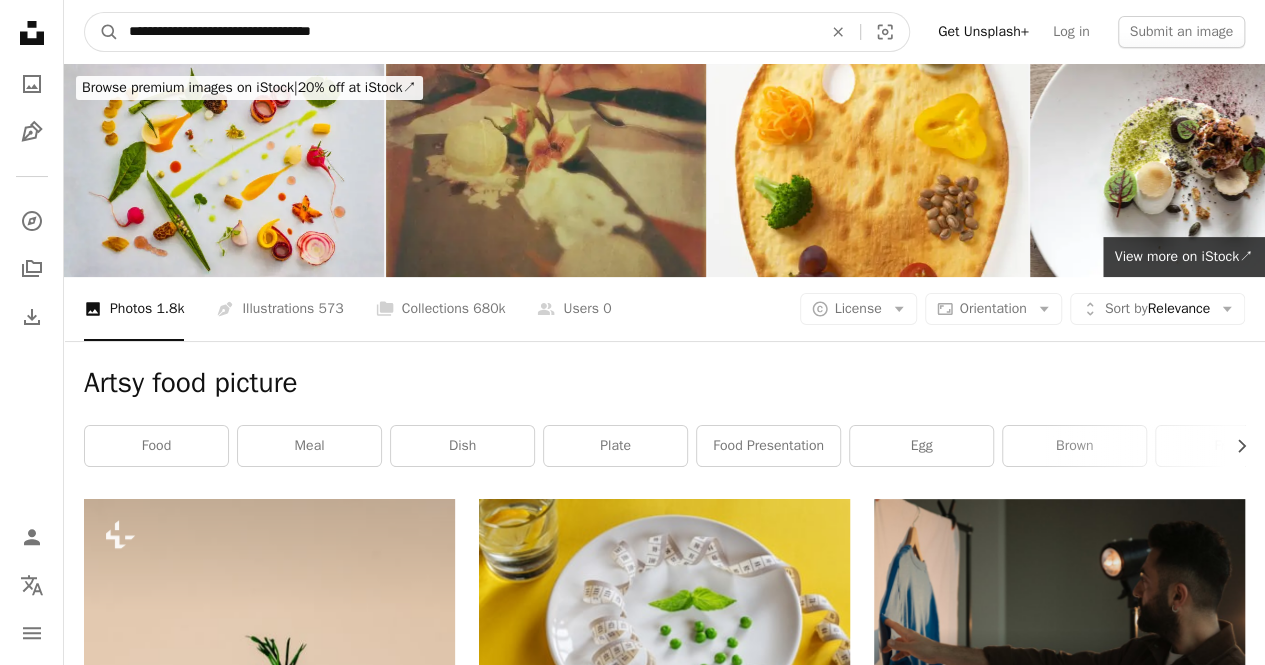 type on "**********" 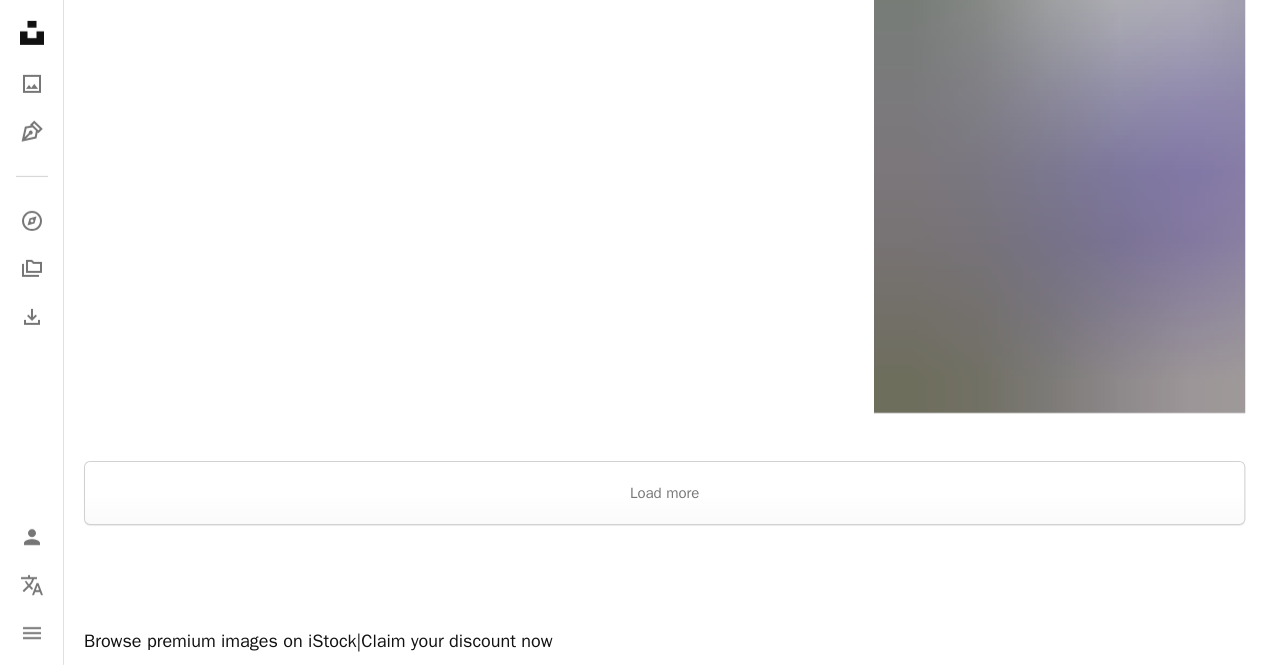 scroll, scrollTop: 3310, scrollLeft: 0, axis: vertical 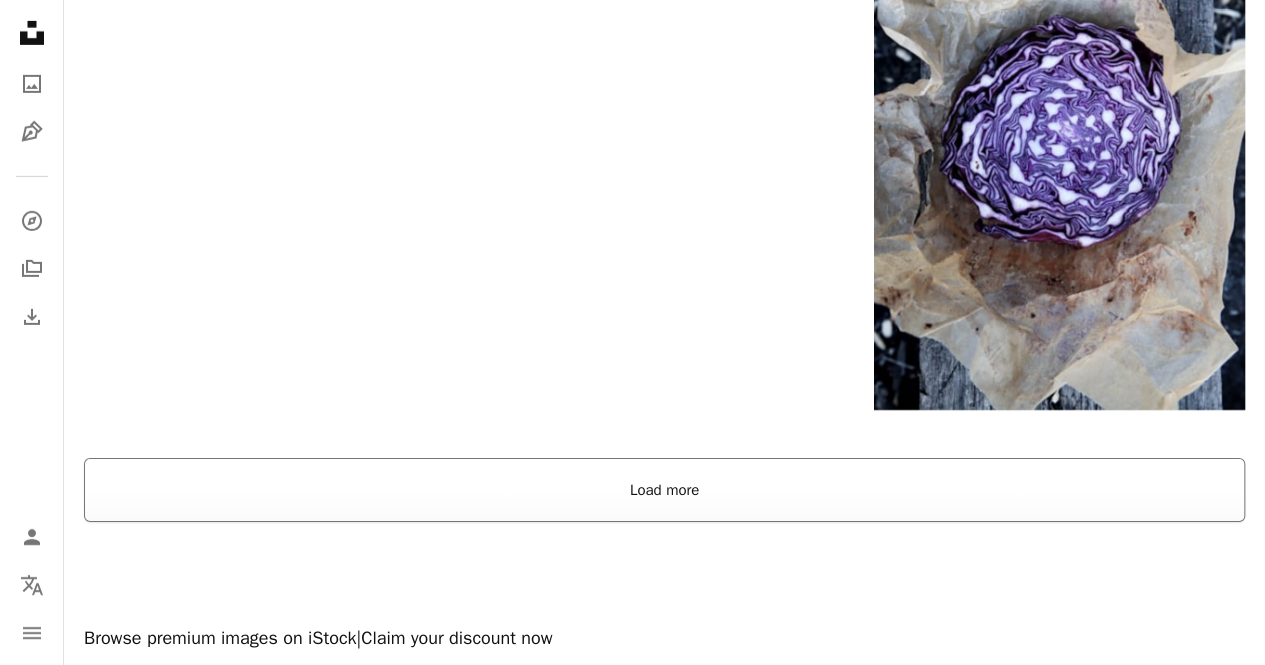 click on "Load more" at bounding box center [664, 490] 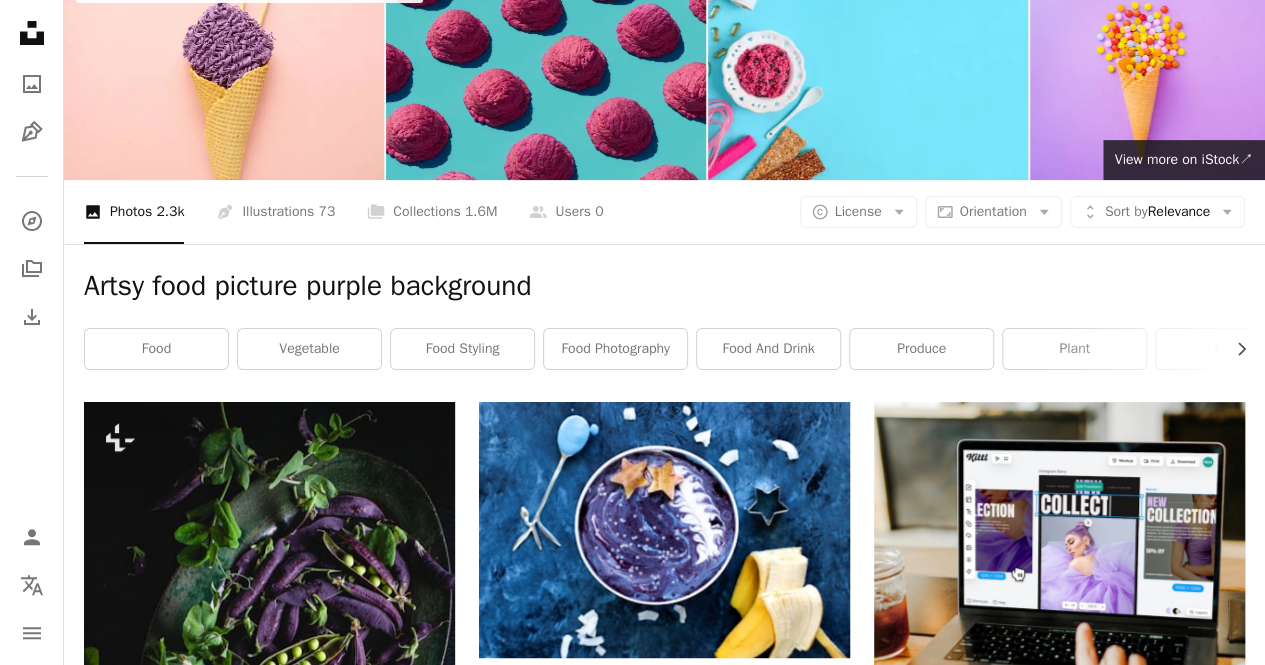 scroll, scrollTop: 0, scrollLeft: 0, axis: both 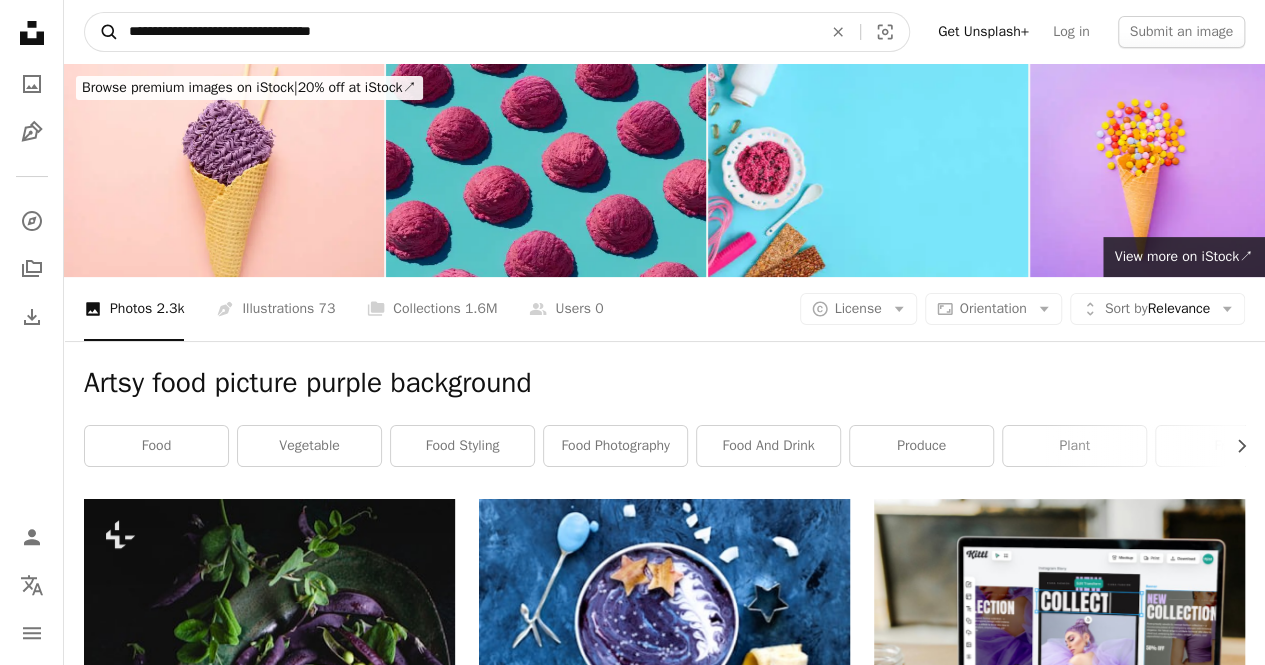 drag, startPoint x: 401, startPoint y: 37, endPoint x: 87, endPoint y: 47, distance: 314.1592 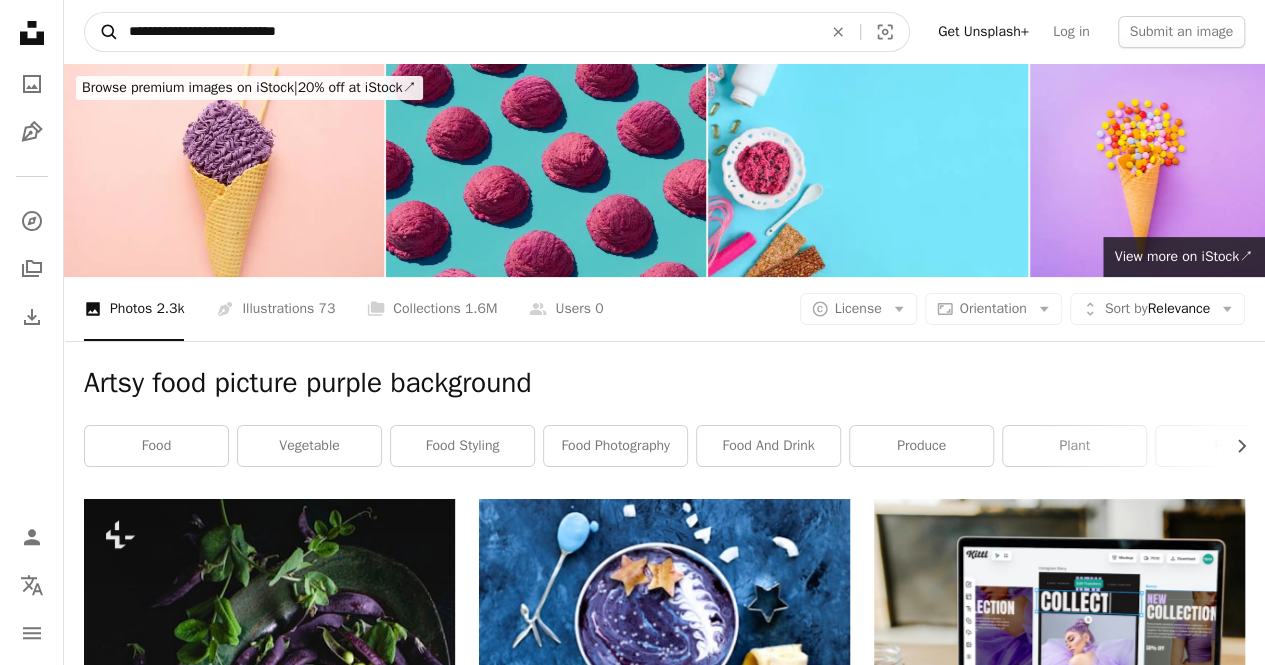 type on "**********" 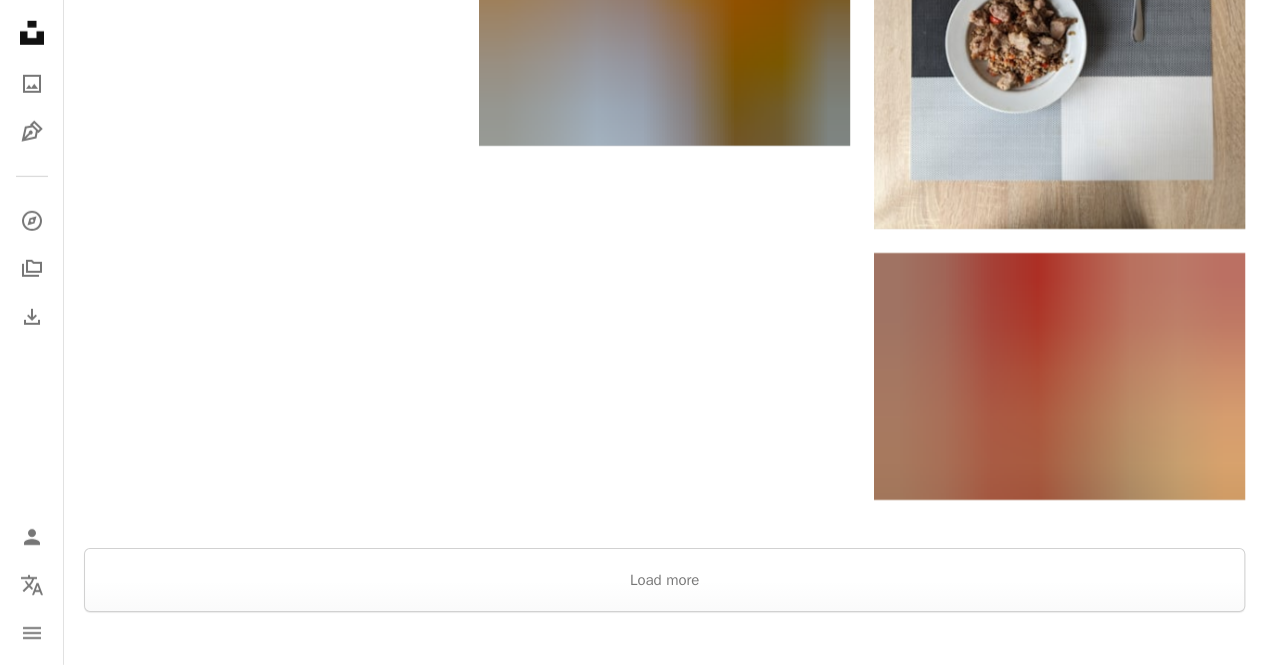 scroll, scrollTop: 3027, scrollLeft: 0, axis: vertical 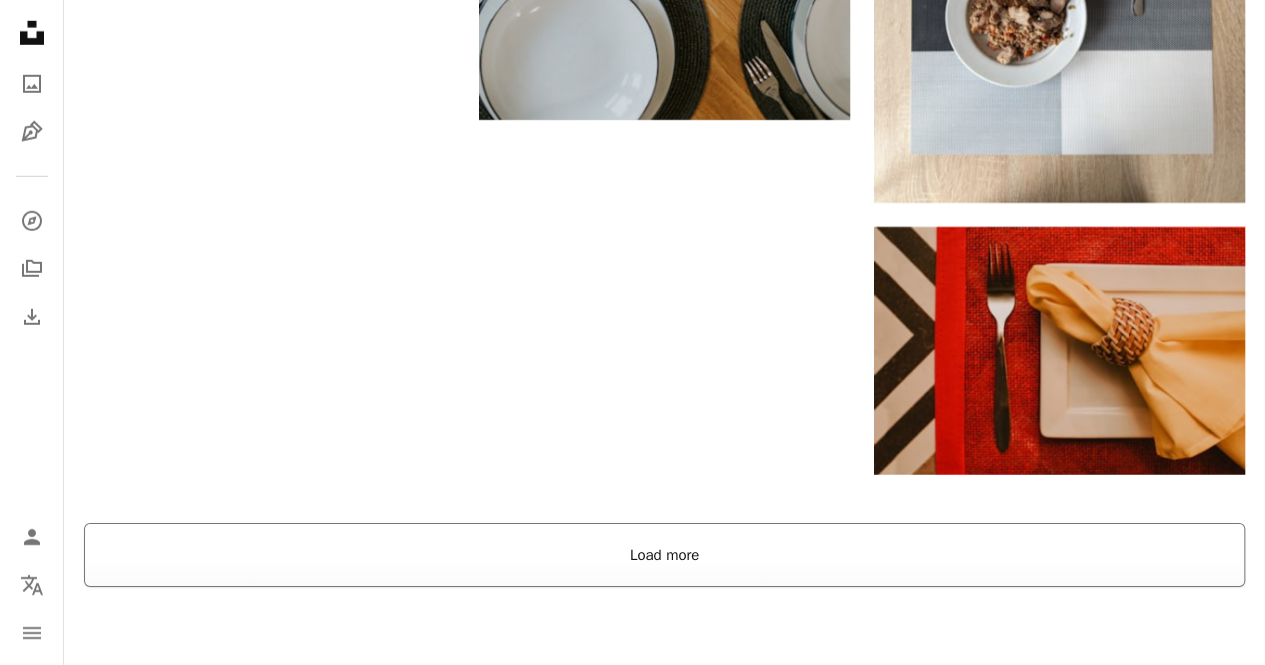 click on "Load more" at bounding box center [664, 555] 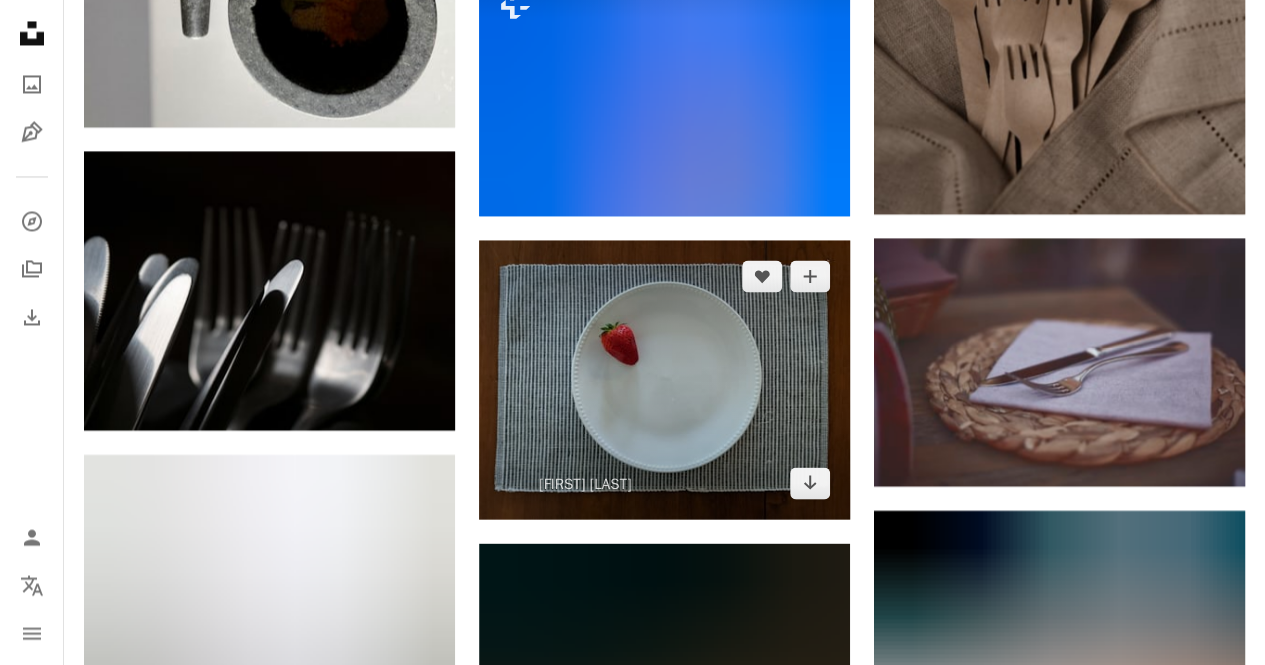 scroll, scrollTop: 5529, scrollLeft: 0, axis: vertical 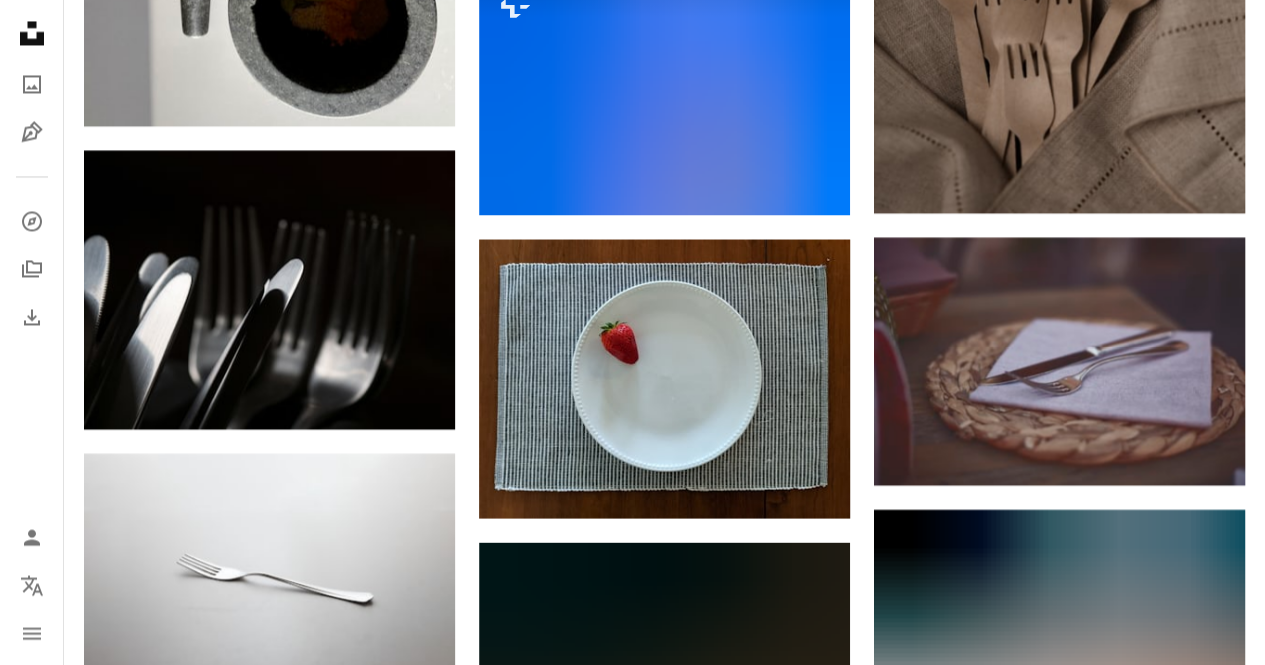 drag, startPoint x: 840, startPoint y: 500, endPoint x: 458, endPoint y: 259, distance: 451.66913 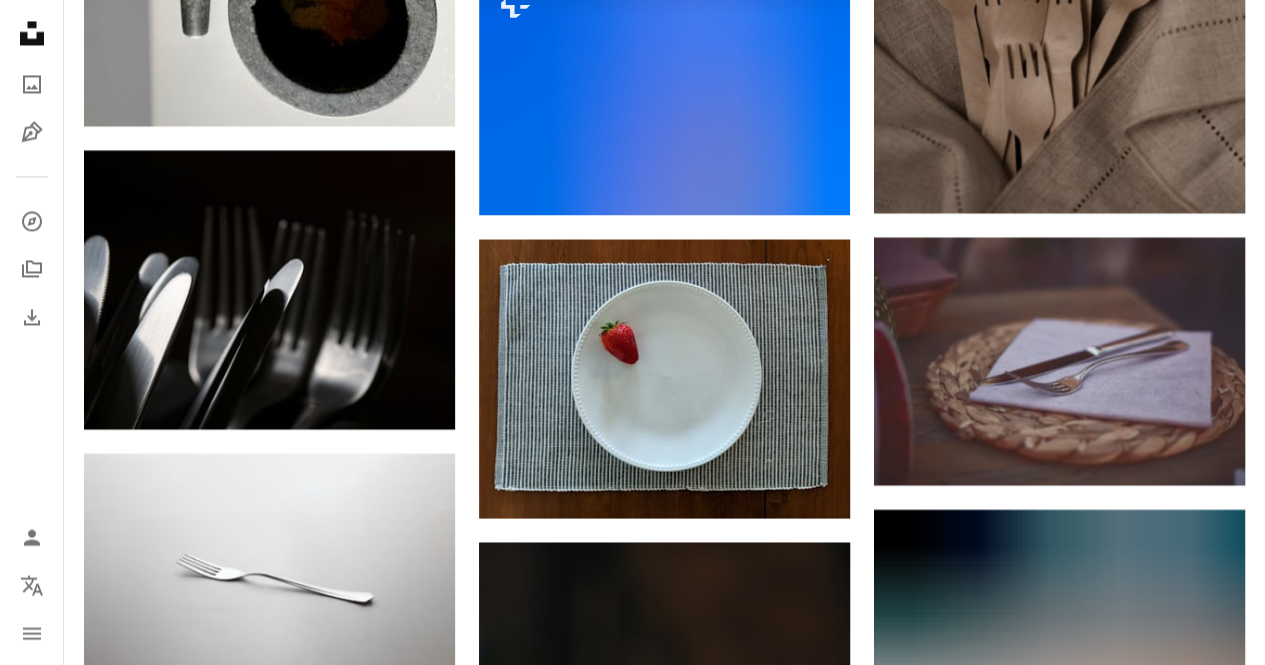 click on "[FIRST] [LAST]" at bounding box center (664, -890) 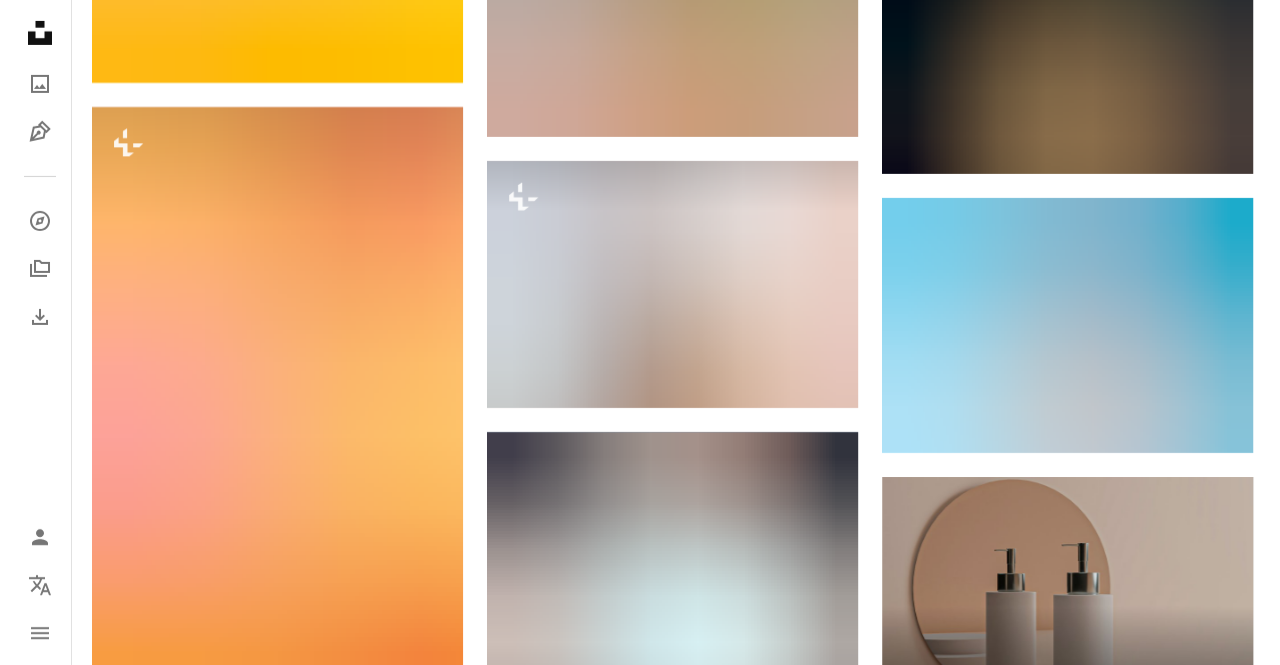 scroll, scrollTop: 6902, scrollLeft: 0, axis: vertical 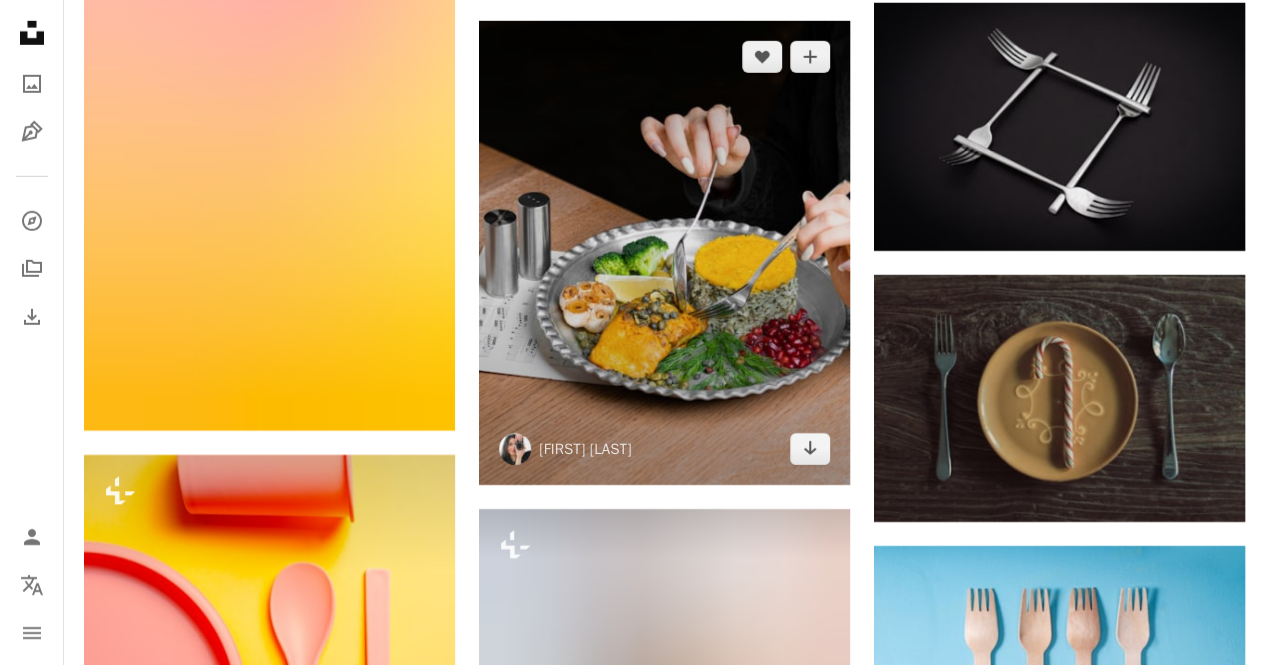 click at bounding box center [664, 253] 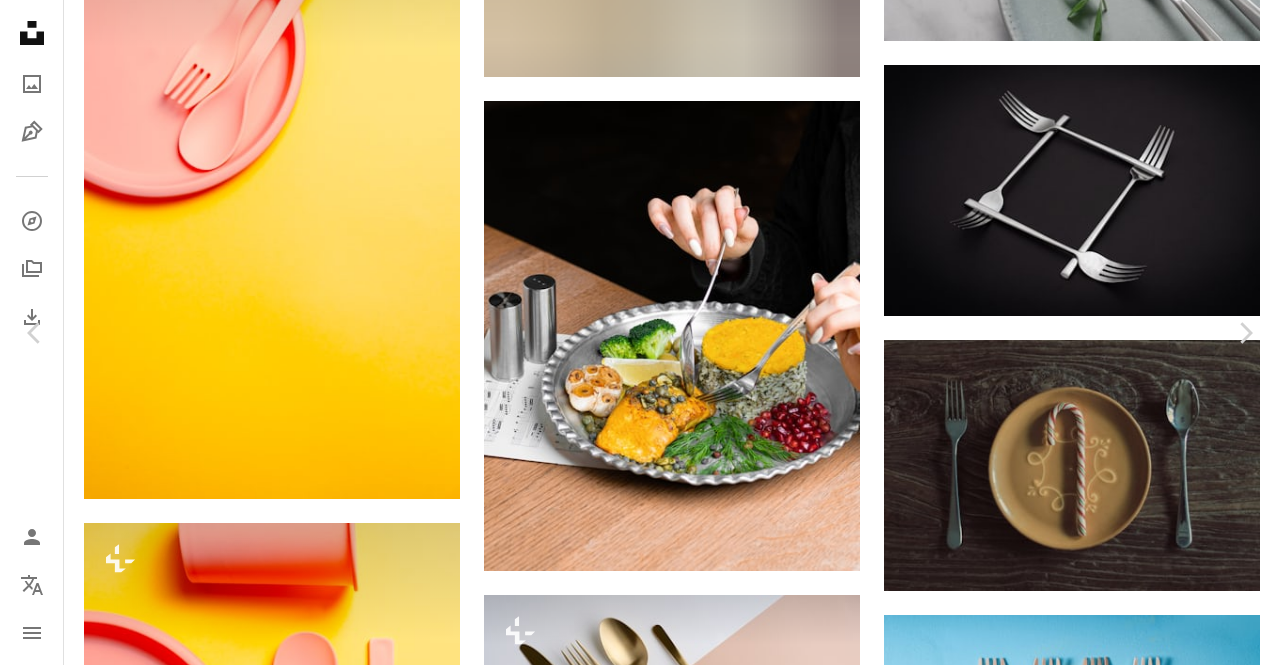 scroll, scrollTop: 3675, scrollLeft: 0, axis: vertical 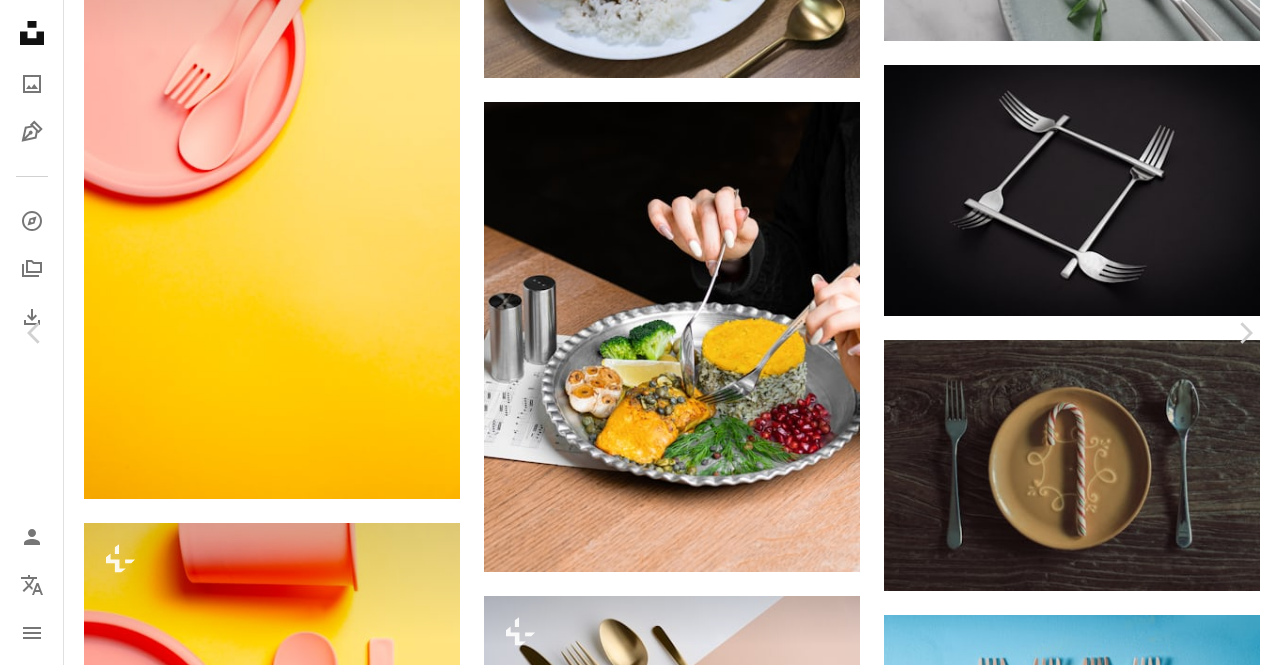 click at bounding box center (633, 4824) 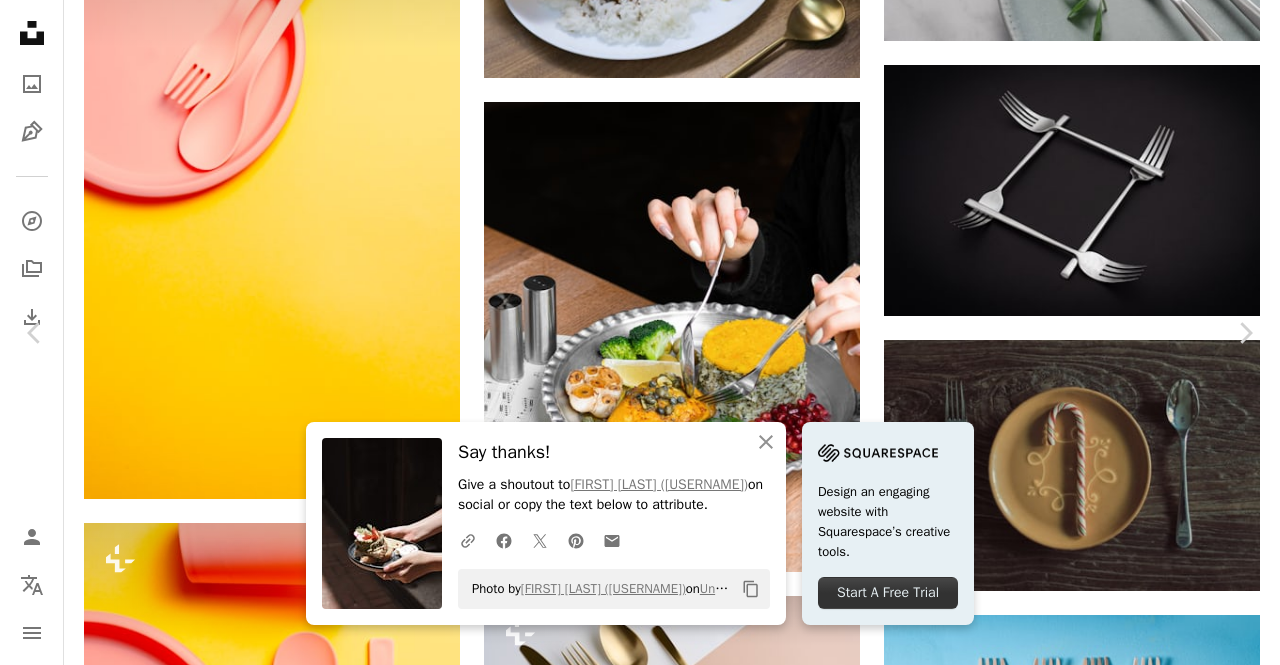 scroll, scrollTop: 2202, scrollLeft: 0, axis: vertical 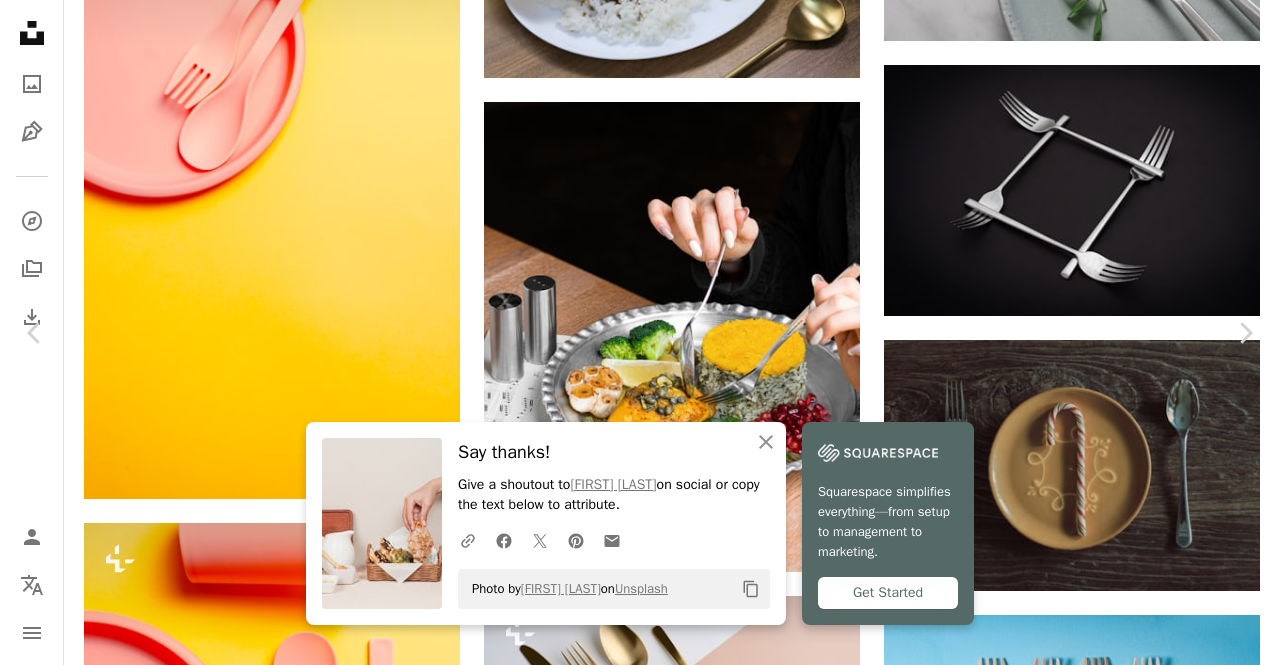 click at bounding box center (1002, 4692) 